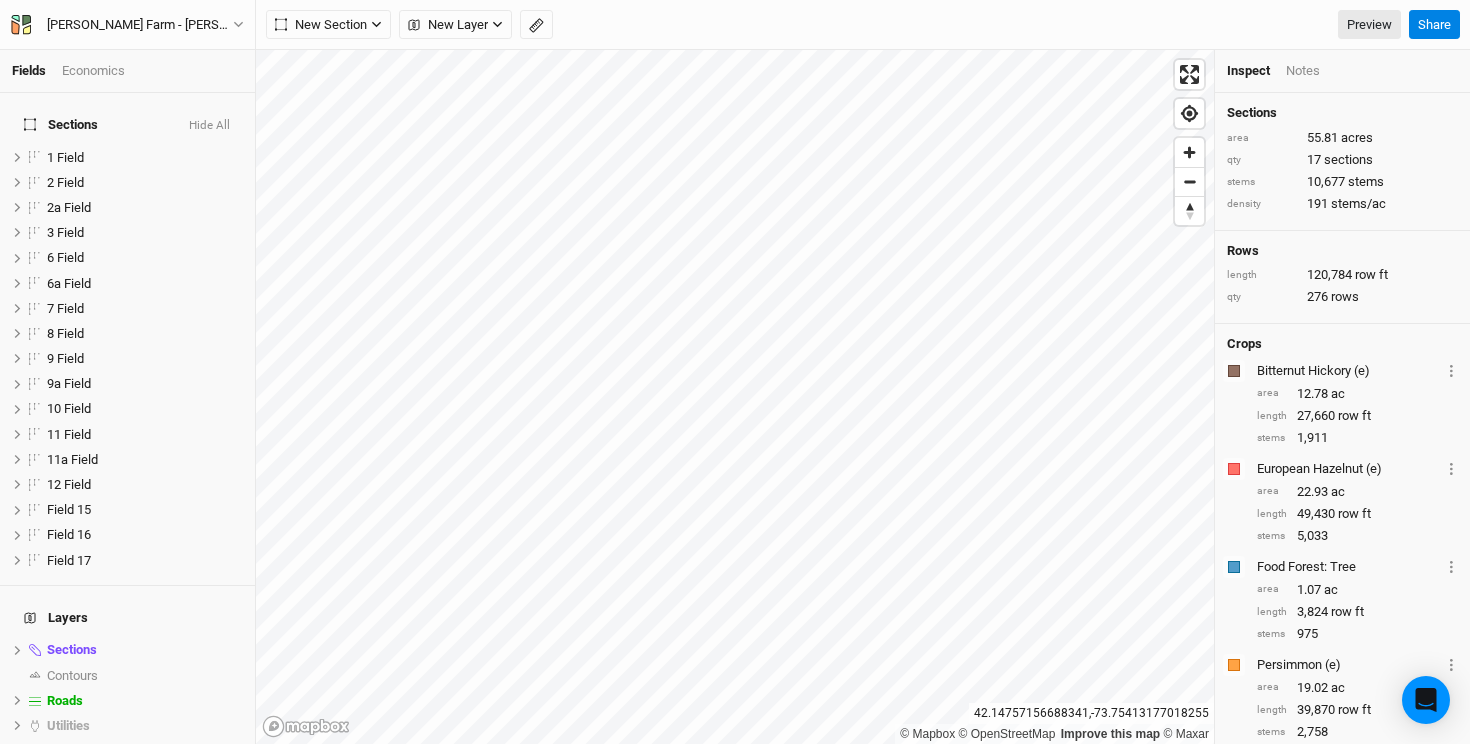 scroll, scrollTop: 0, scrollLeft: 0, axis: both 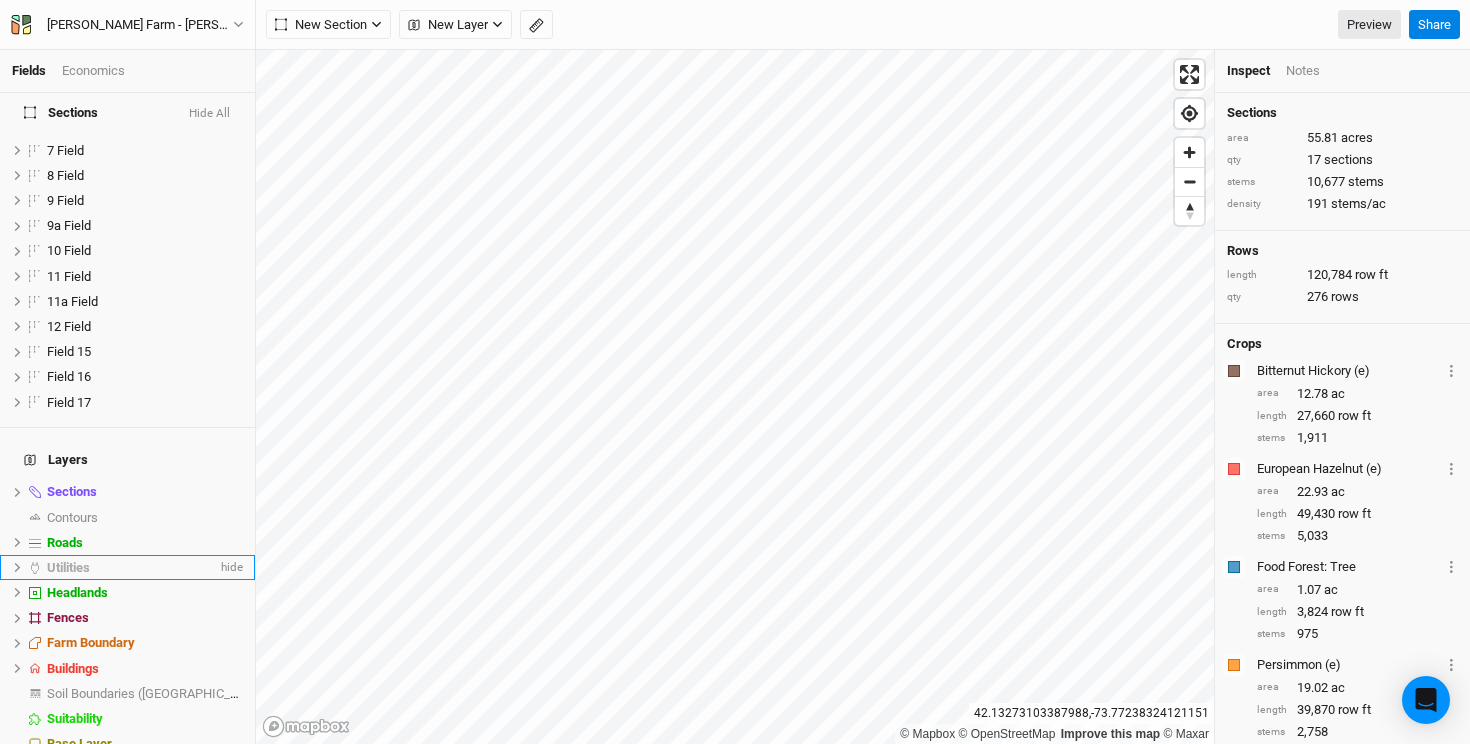 click at bounding box center [35, 568] 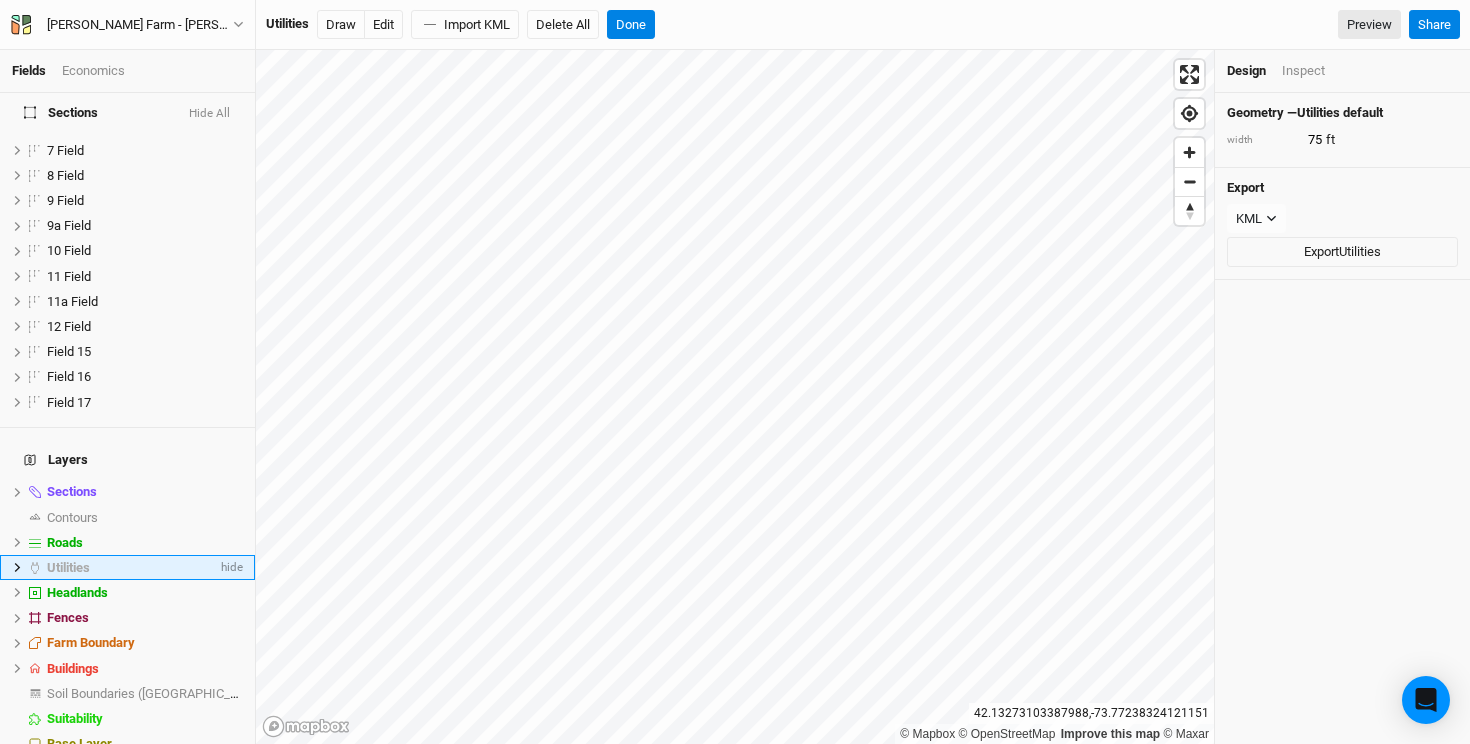click on "Utilities" at bounding box center (68, 567) 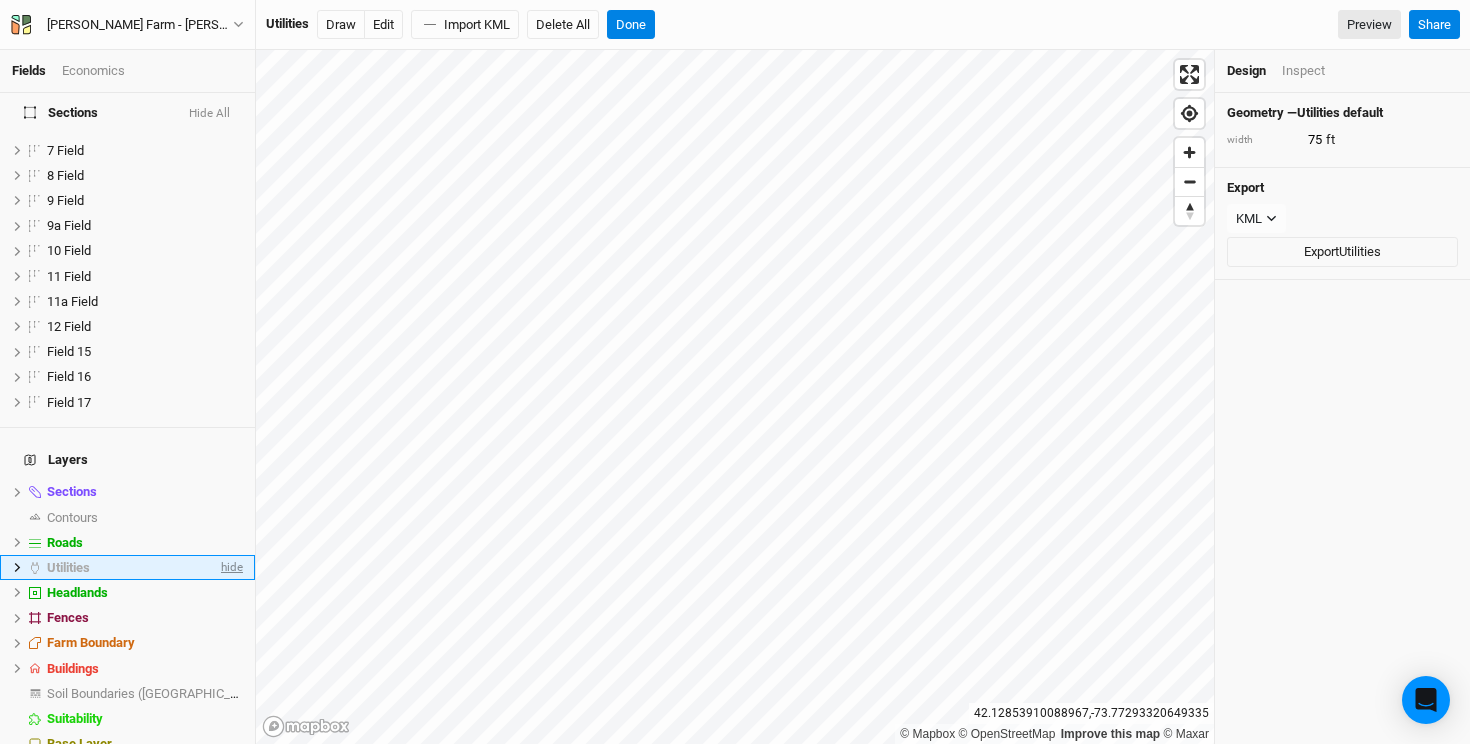 click on "hide" at bounding box center (230, 567) 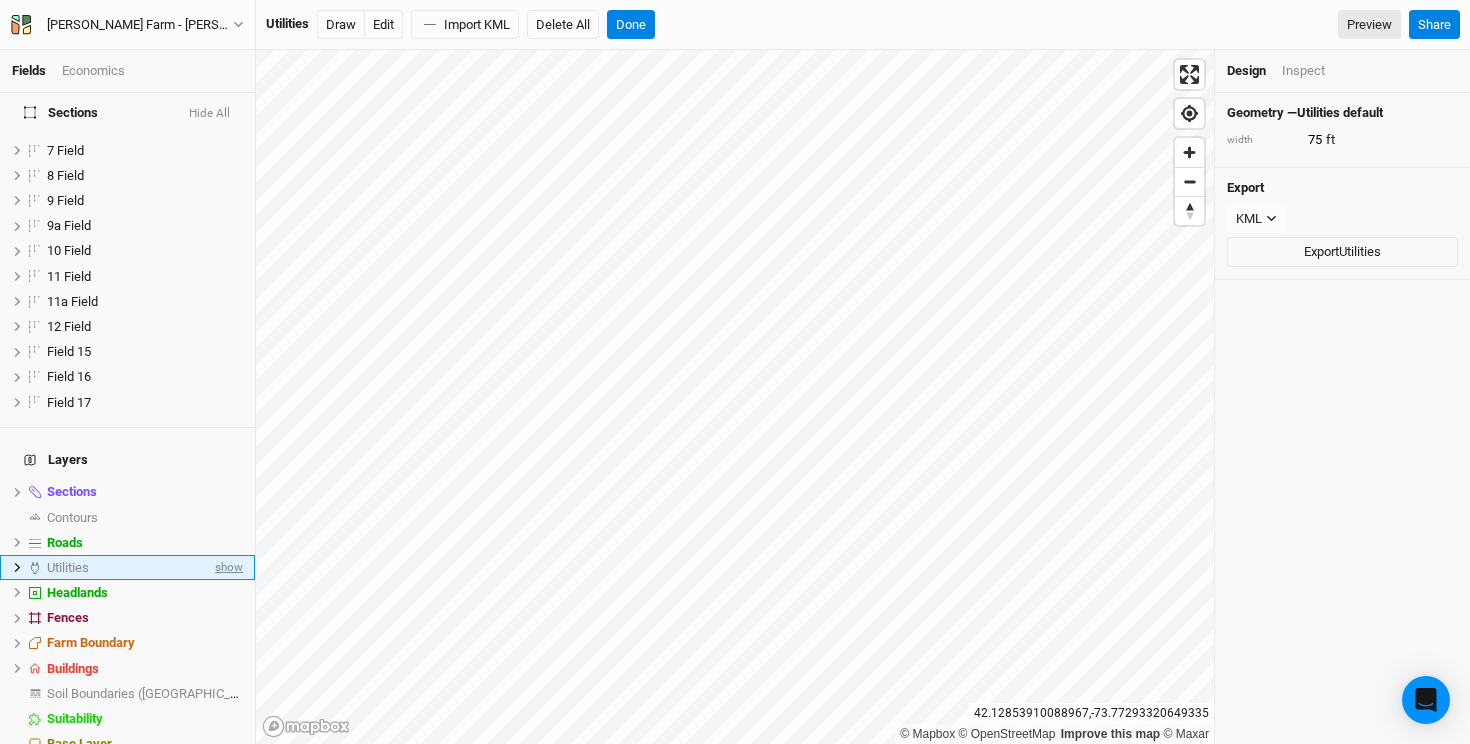 click on "show" at bounding box center (227, 567) 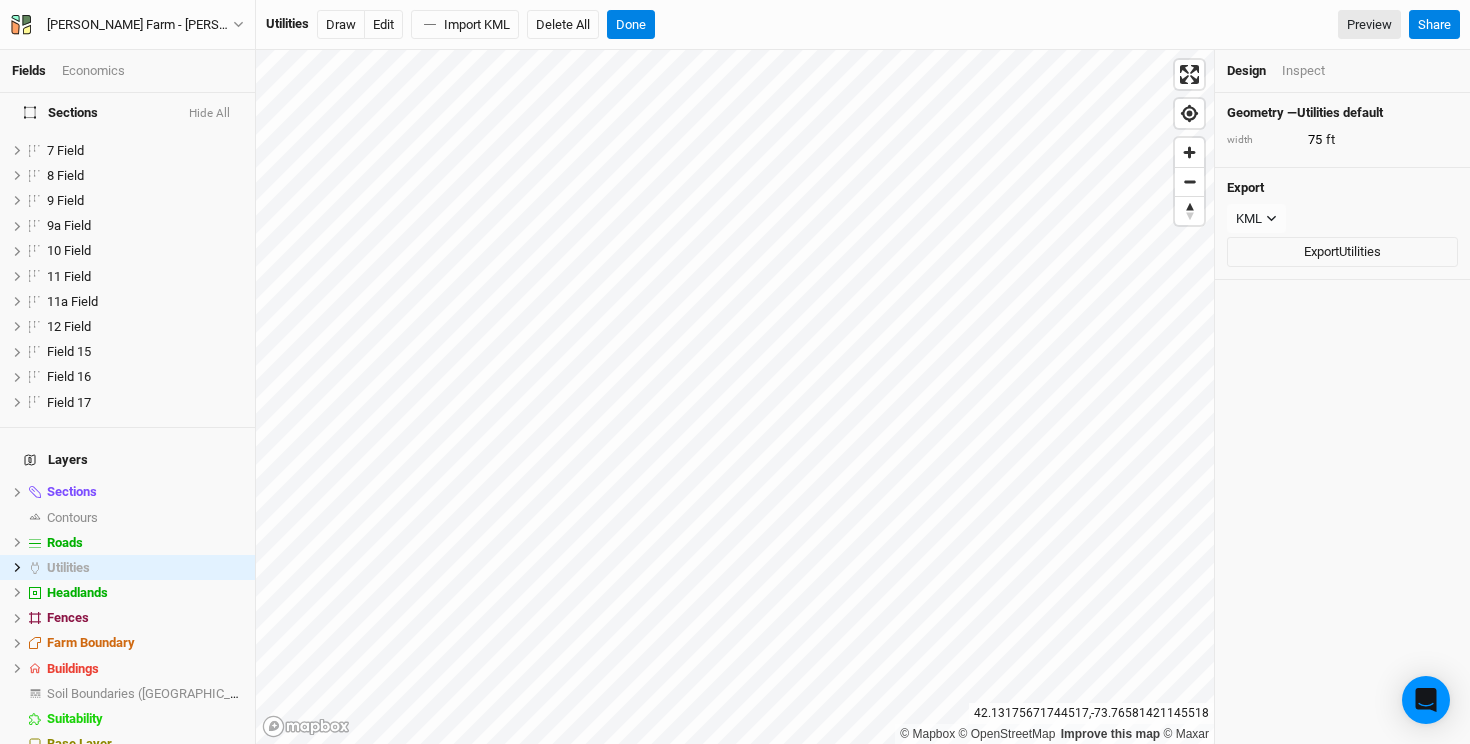 click on "Fields Economics Sections Hide All 1 Field hide 2 Field hide 2a Field hide 3 Field hide 6 Field hide 6a Field hide 7 Field hide 8 Field hide 9 Field hide 9a Field hide 10 Field hide 11 Field hide 11a Field hide 12 Field hide Field 15 hide Field 16 hide Field 17 hide Layers Sections hide Contours show Roads hide Utilities hide Headlands hide Fences hide Farm Boundary hide Buildings hide Soil Boundaries (US) show Suitability hide Base Layer [PERSON_NAME] Farm - [PERSON_NAME] & Persimmon Heavy Back Project Settings User settings Imperial Metric Keyboard Shortcuts Log out Utilities Draw Edit Import KML Delete All Done Preview Share © Mapbox   © OpenStreetMap   Improve this map   © Maxar [GEOGRAPHIC_DATA] Design Inspect Geometry —  Utilities default width 75 ft Export KML JSON KML Export  Utilities Project Design Sections area 0   acres qty 0   sections stems 0   stems density 0   stems/ac Rows length 0   row ft qty 0   rows
($5,500,000) 75" at bounding box center (735, 372) 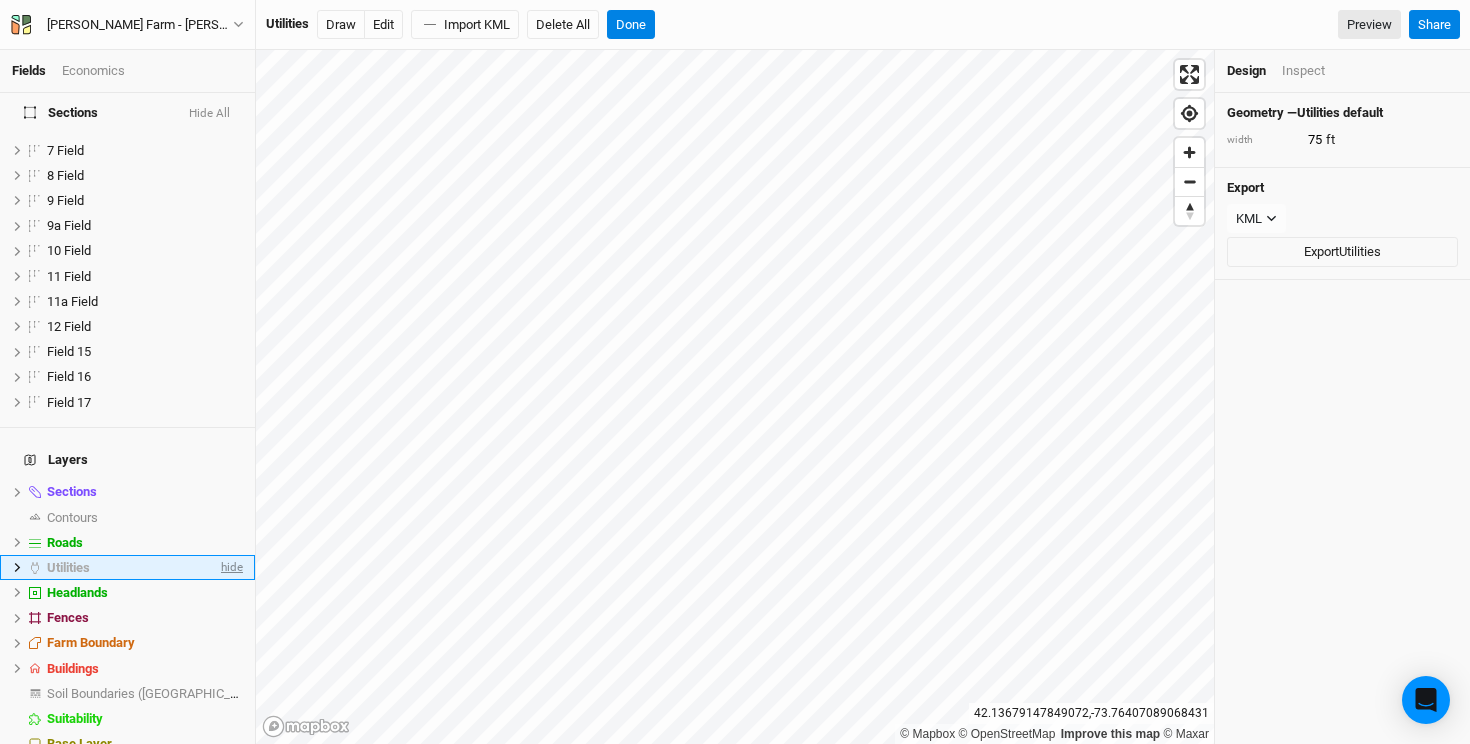 click on "hide" at bounding box center [230, 567] 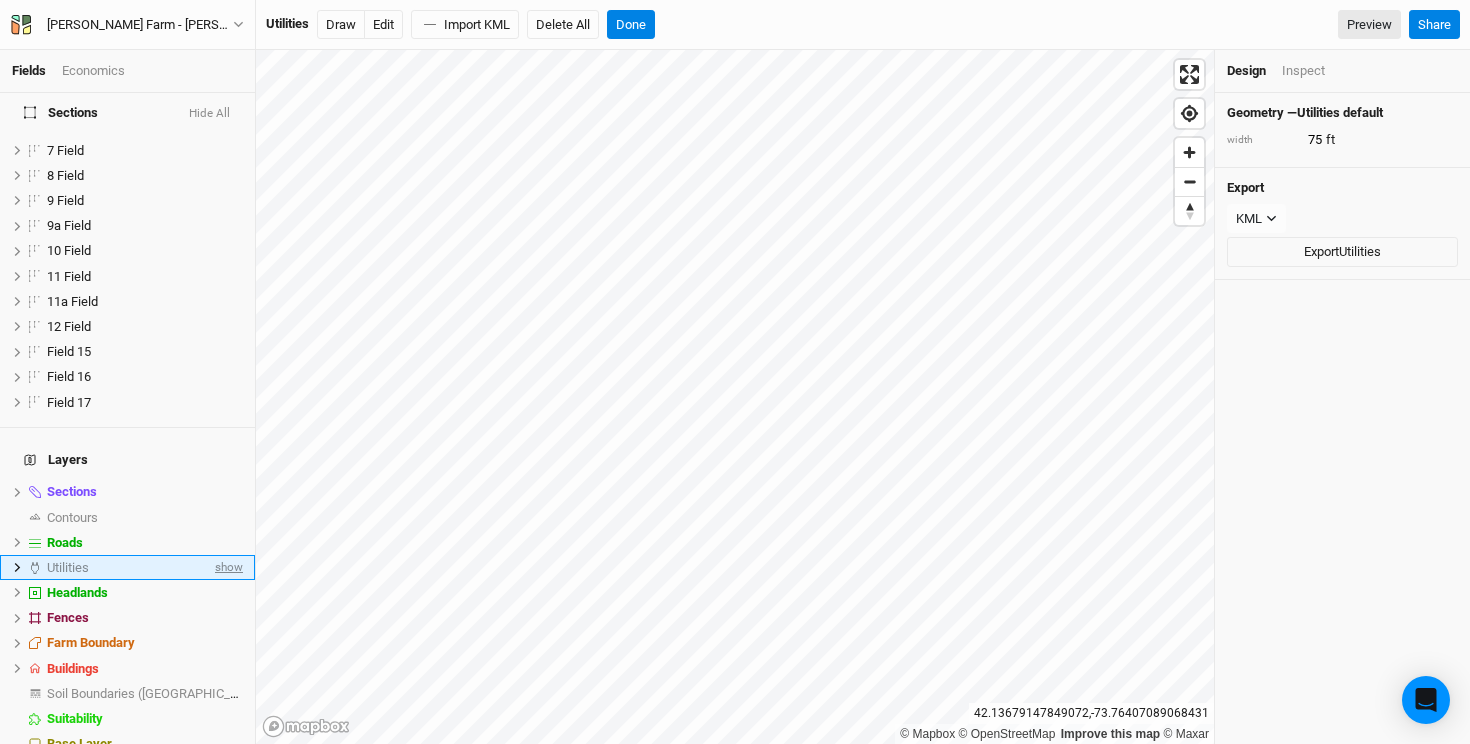 click on "show" at bounding box center [227, 567] 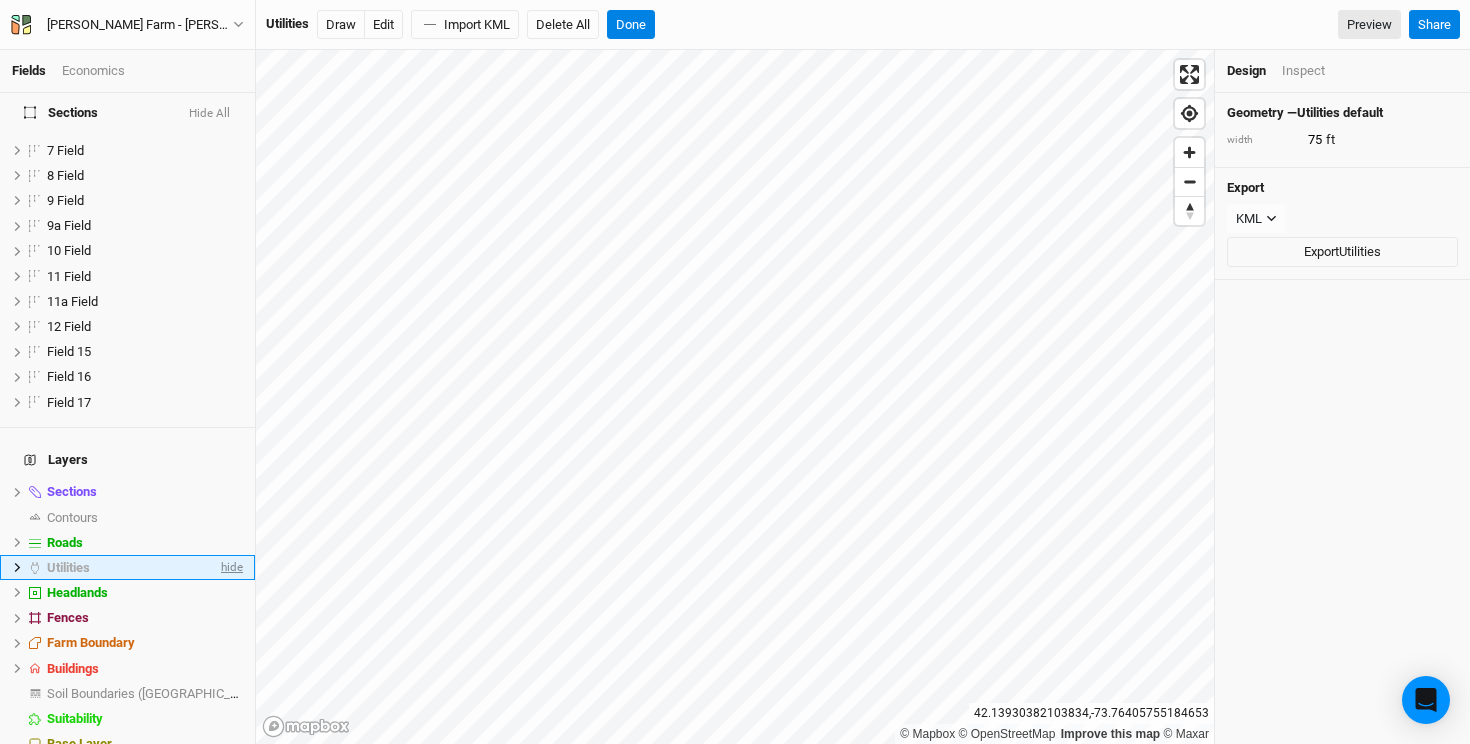 click on "hide" at bounding box center [230, 567] 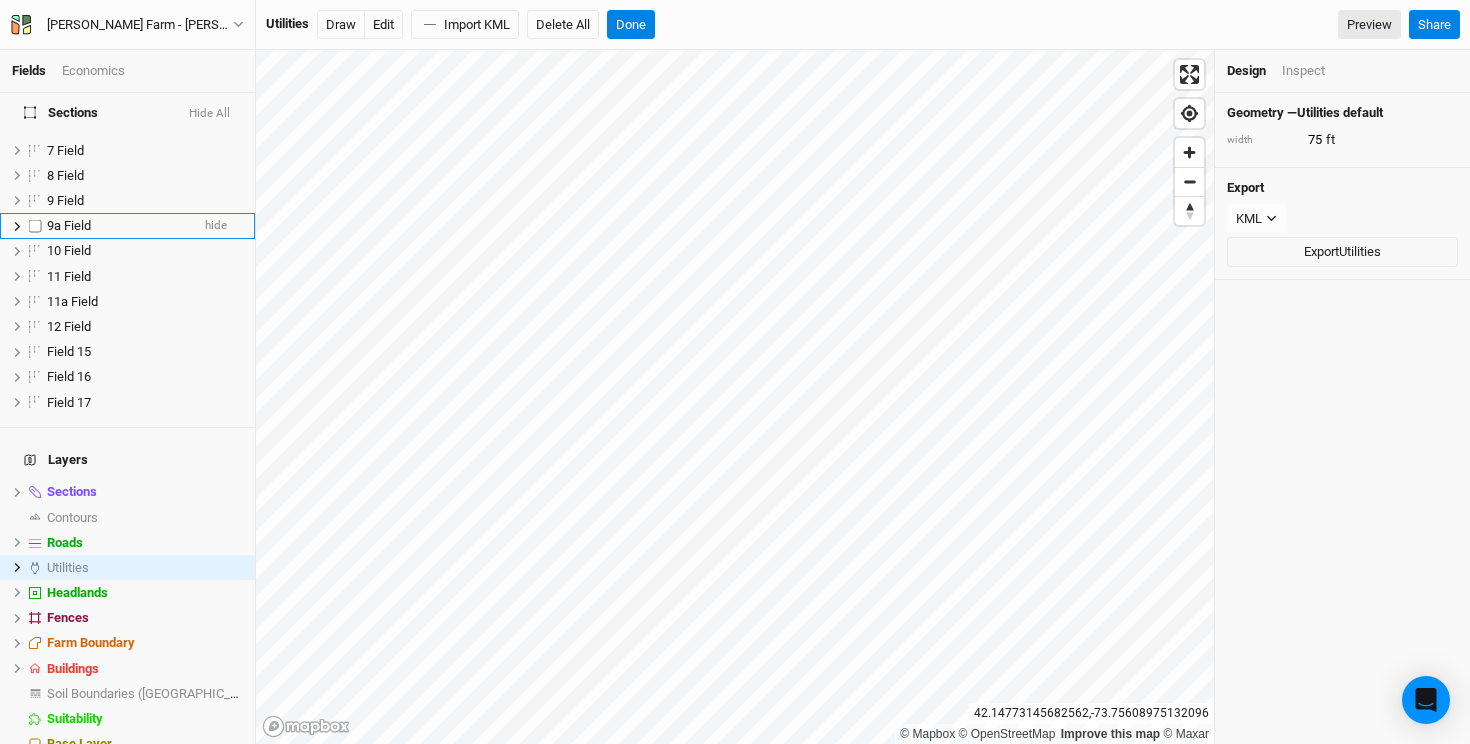 scroll, scrollTop: 0, scrollLeft: 0, axis: both 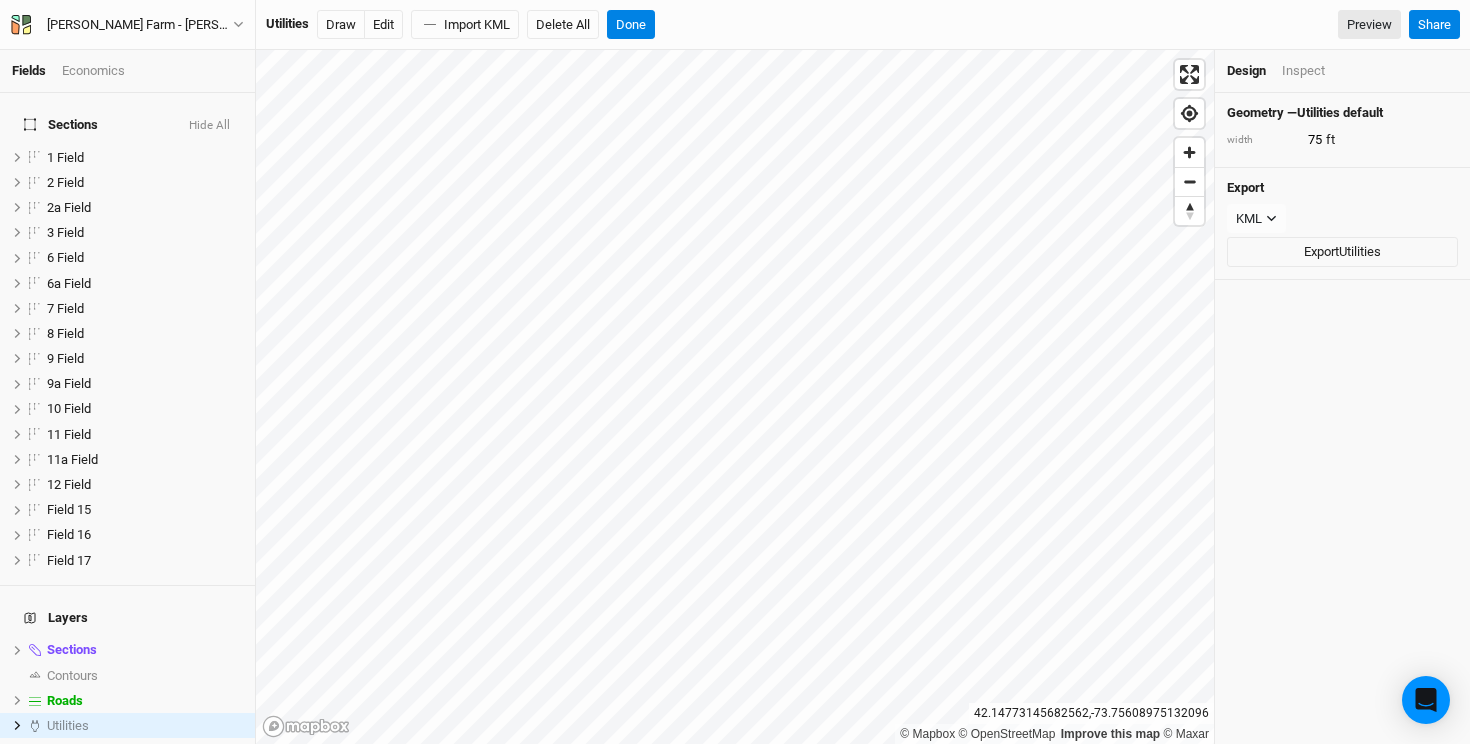 click on "Economics" at bounding box center (93, 71) 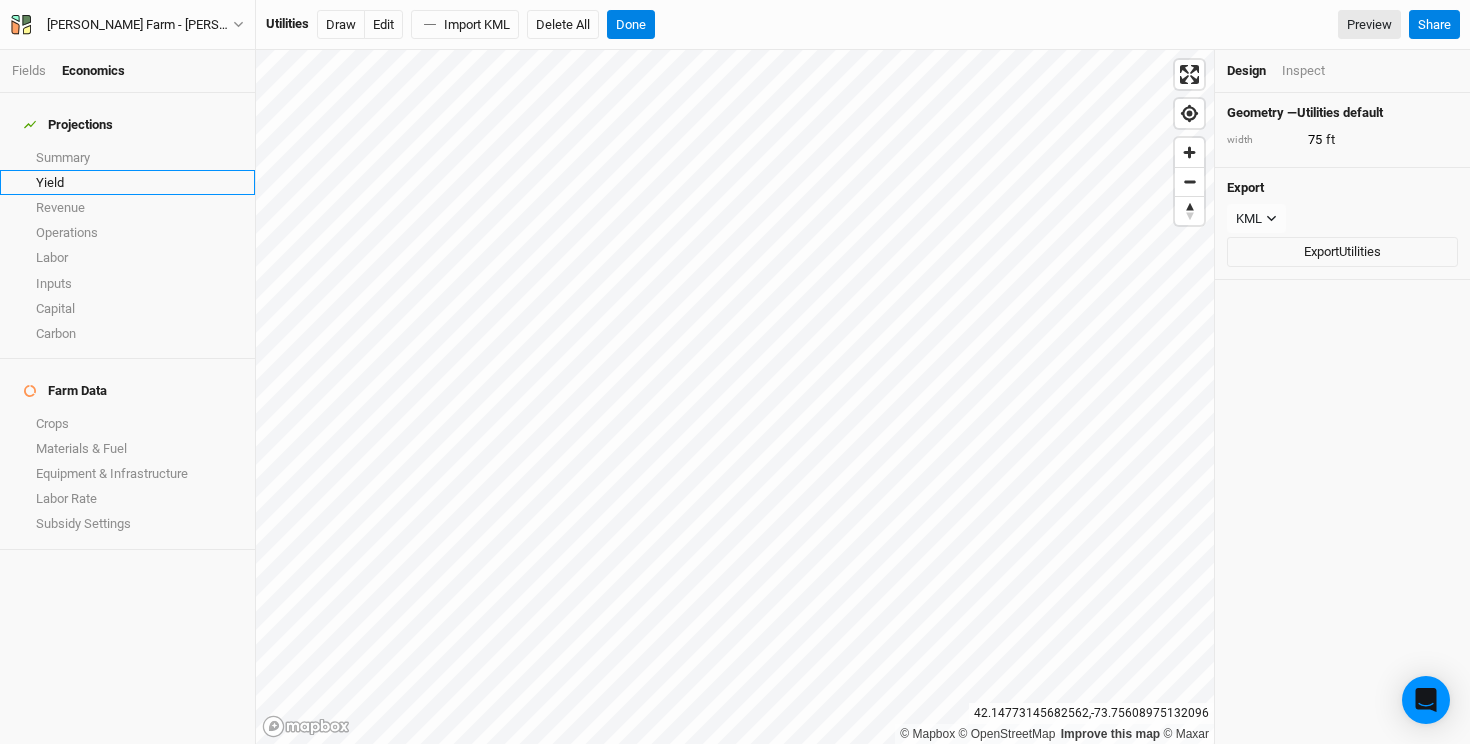click on "Yield" at bounding box center (127, 182) 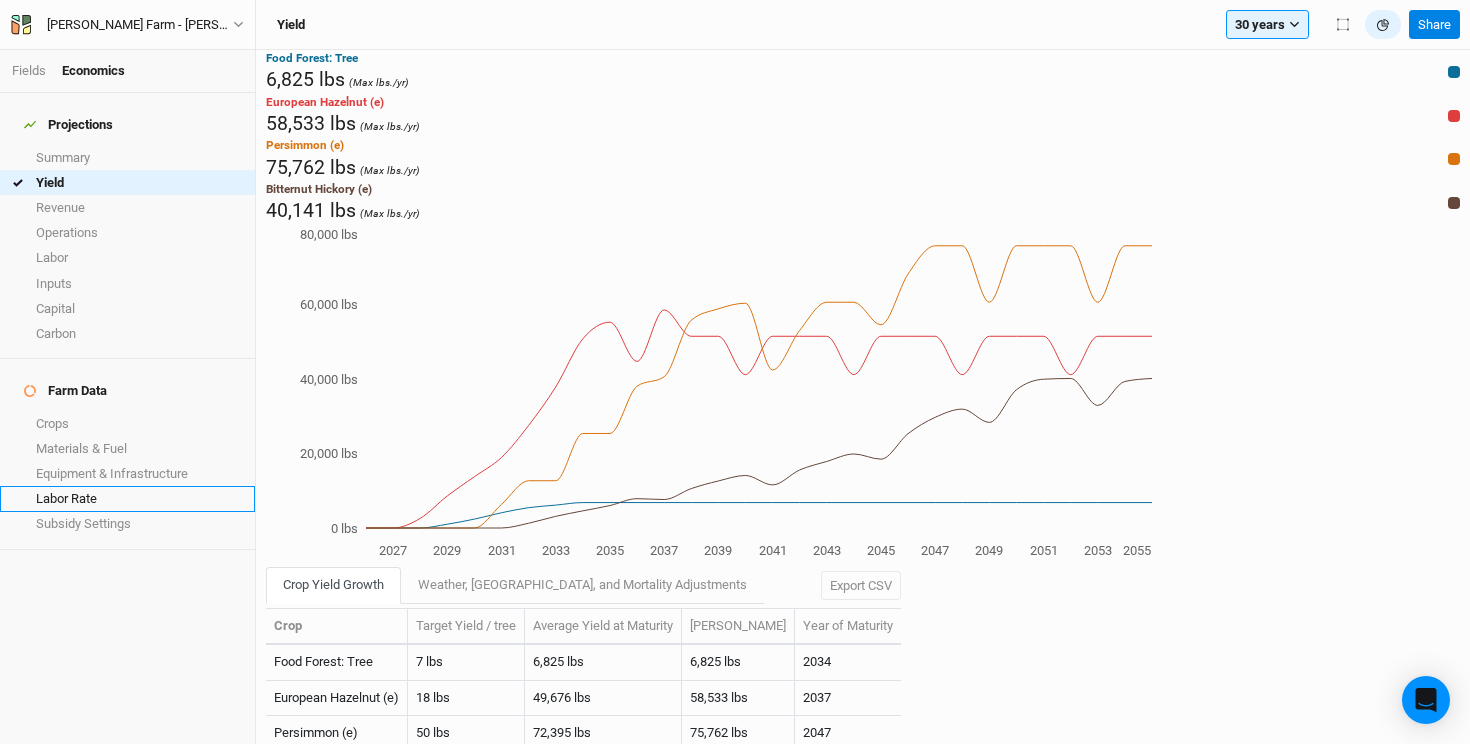 click on "Labor Rate" at bounding box center [127, 498] 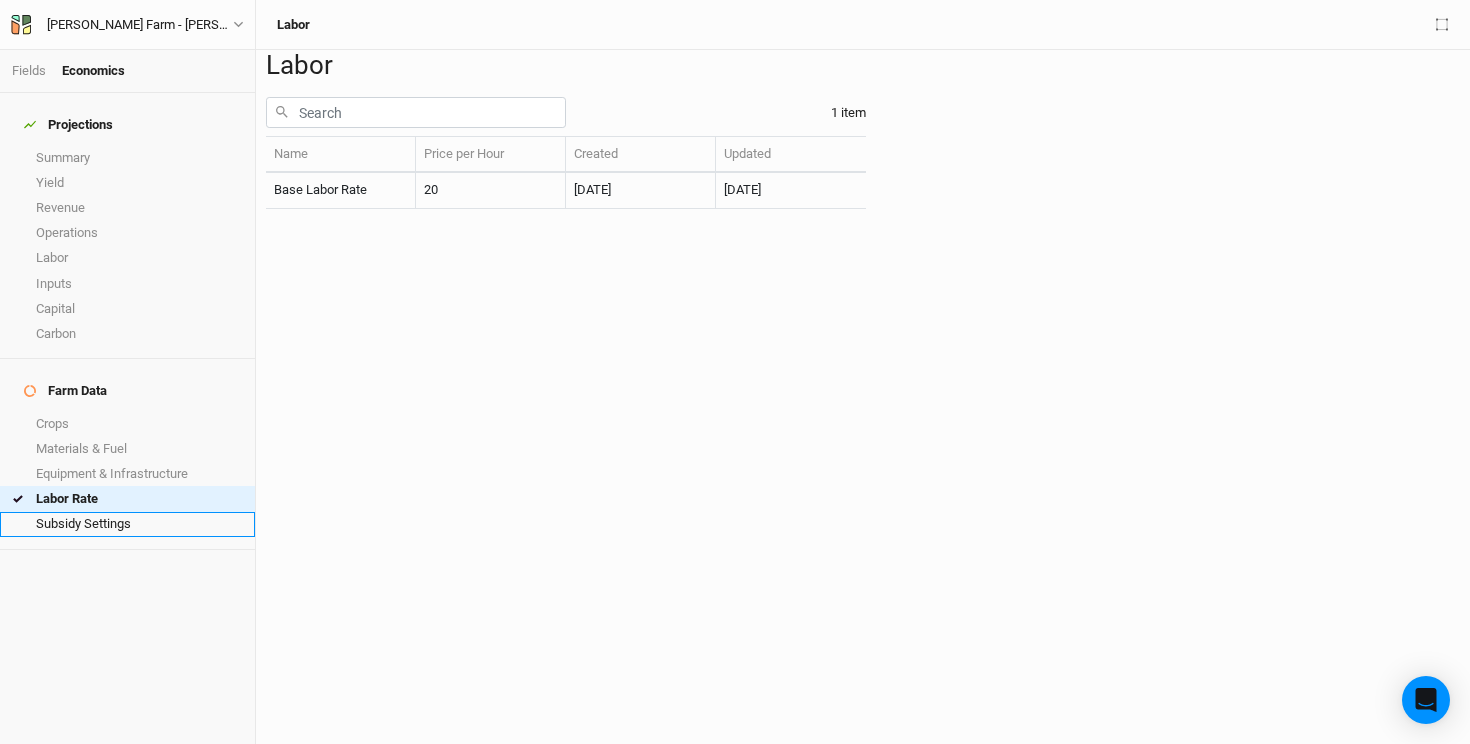 click on "Subsidy Settings" at bounding box center (127, 524) 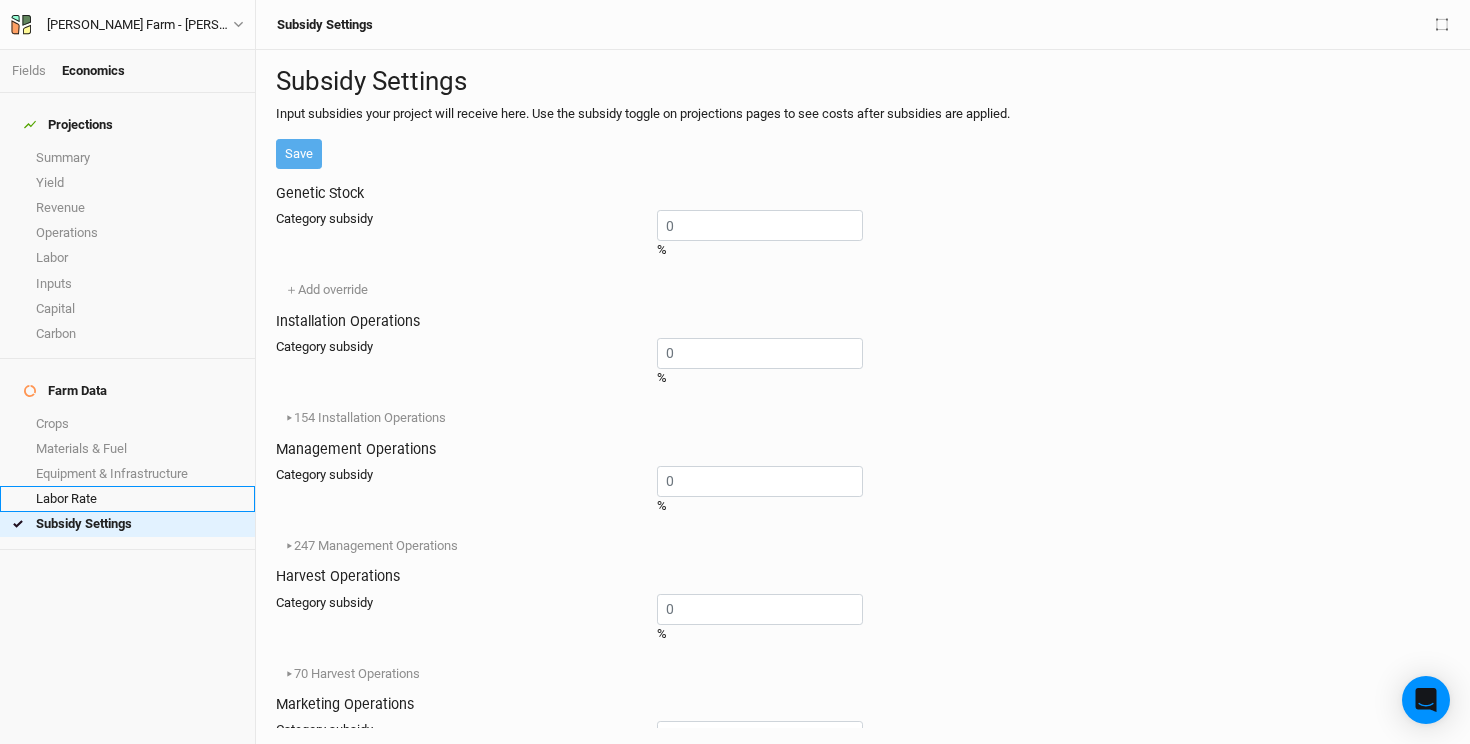 click on "Labor Rate" at bounding box center (127, 498) 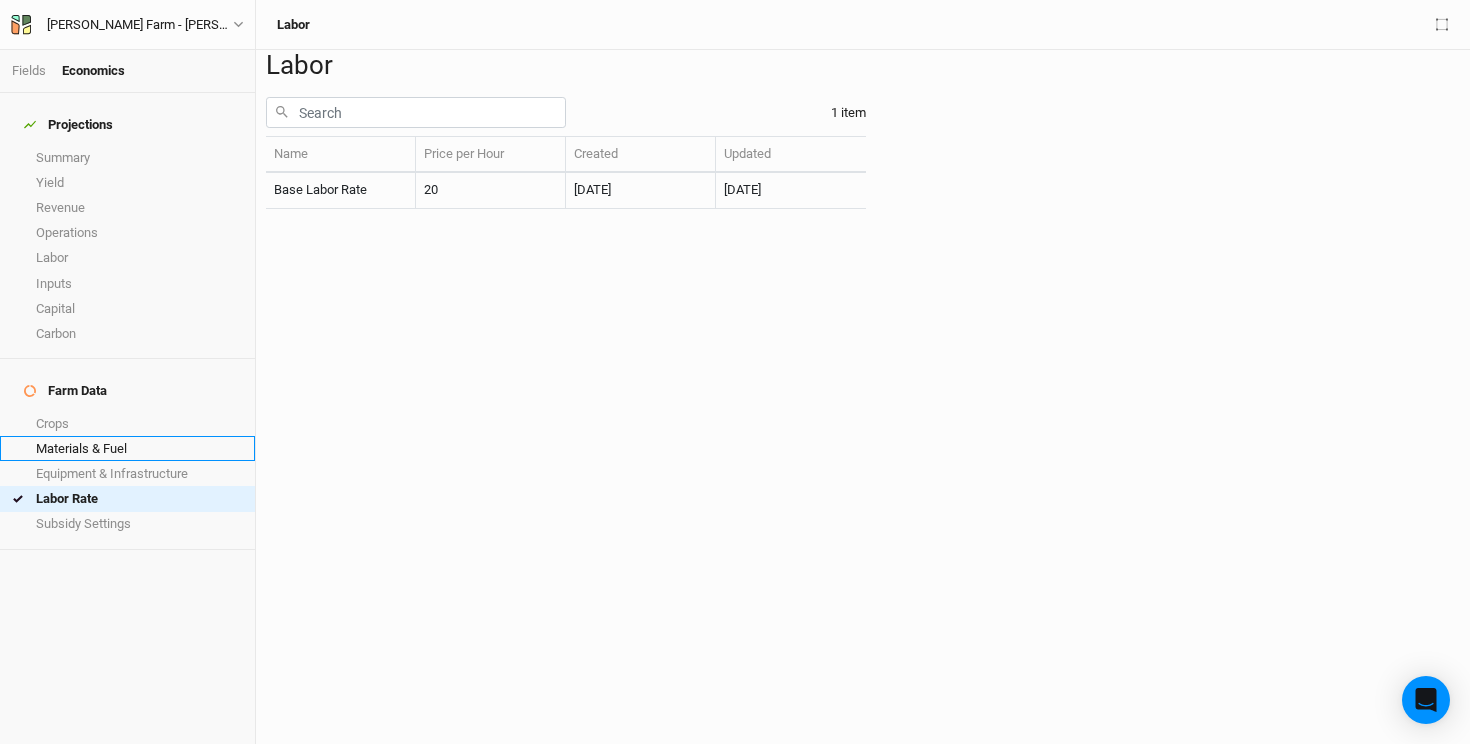 click on "Materials & Fuel" at bounding box center (127, 448) 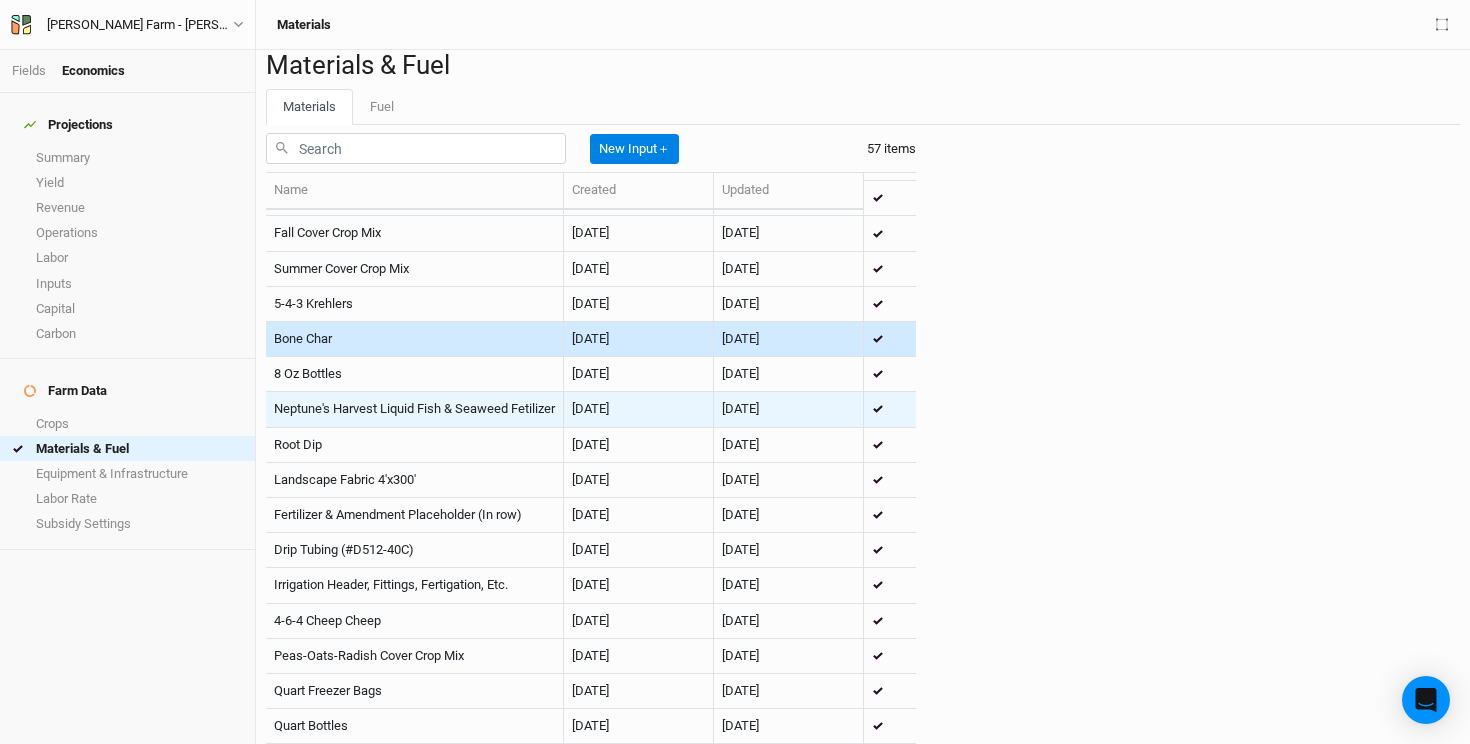 scroll, scrollTop: 1910, scrollLeft: 0, axis: vertical 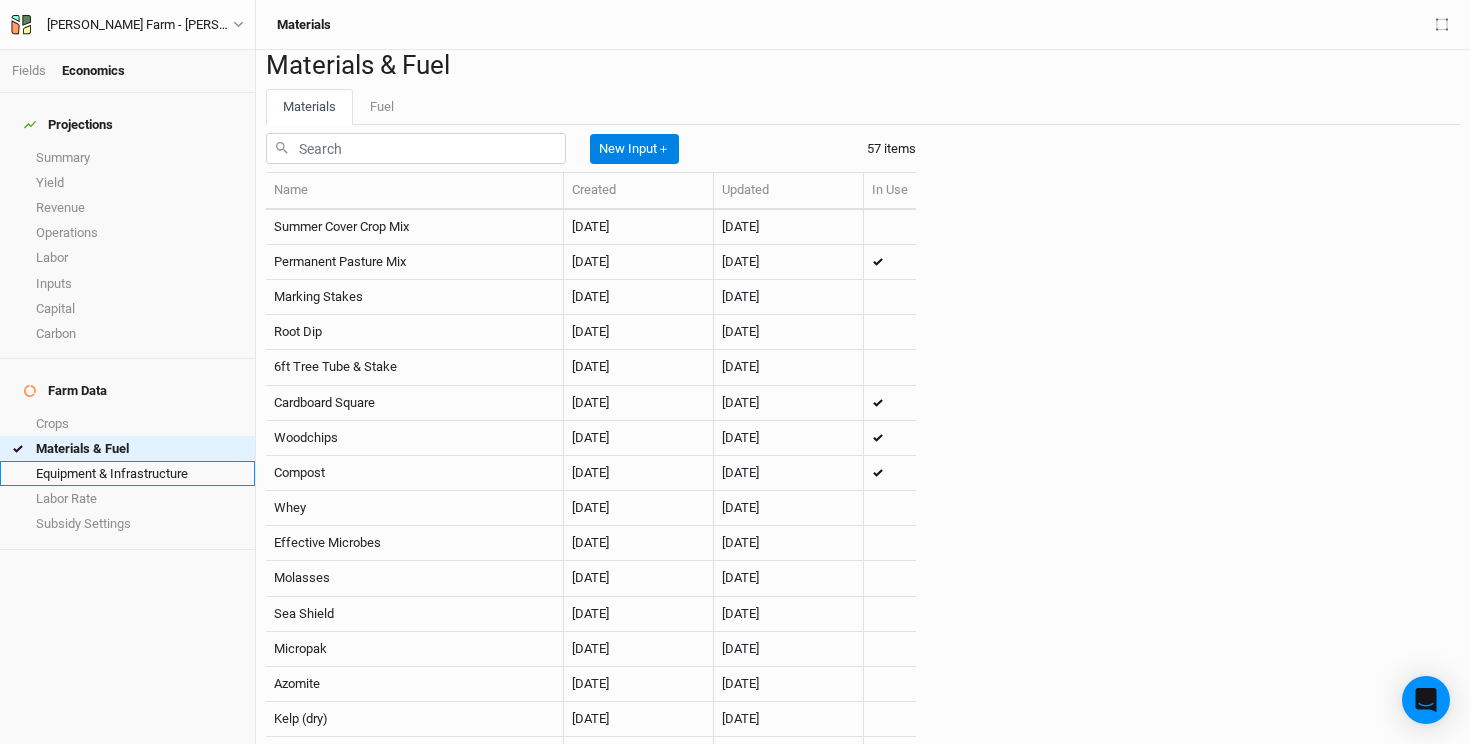 click on "Equipment & Infrastructure" at bounding box center (127, 473) 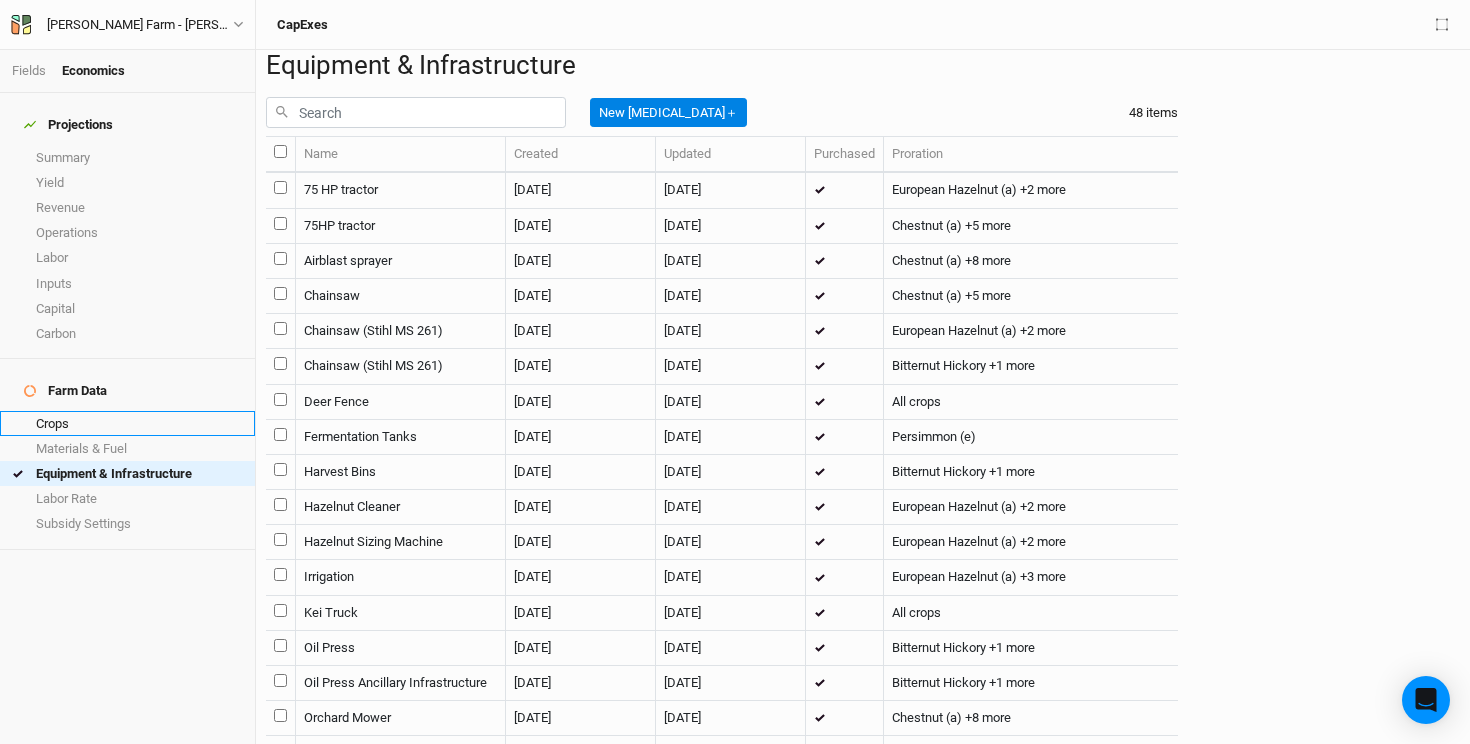 click on "Crops" at bounding box center (127, 423) 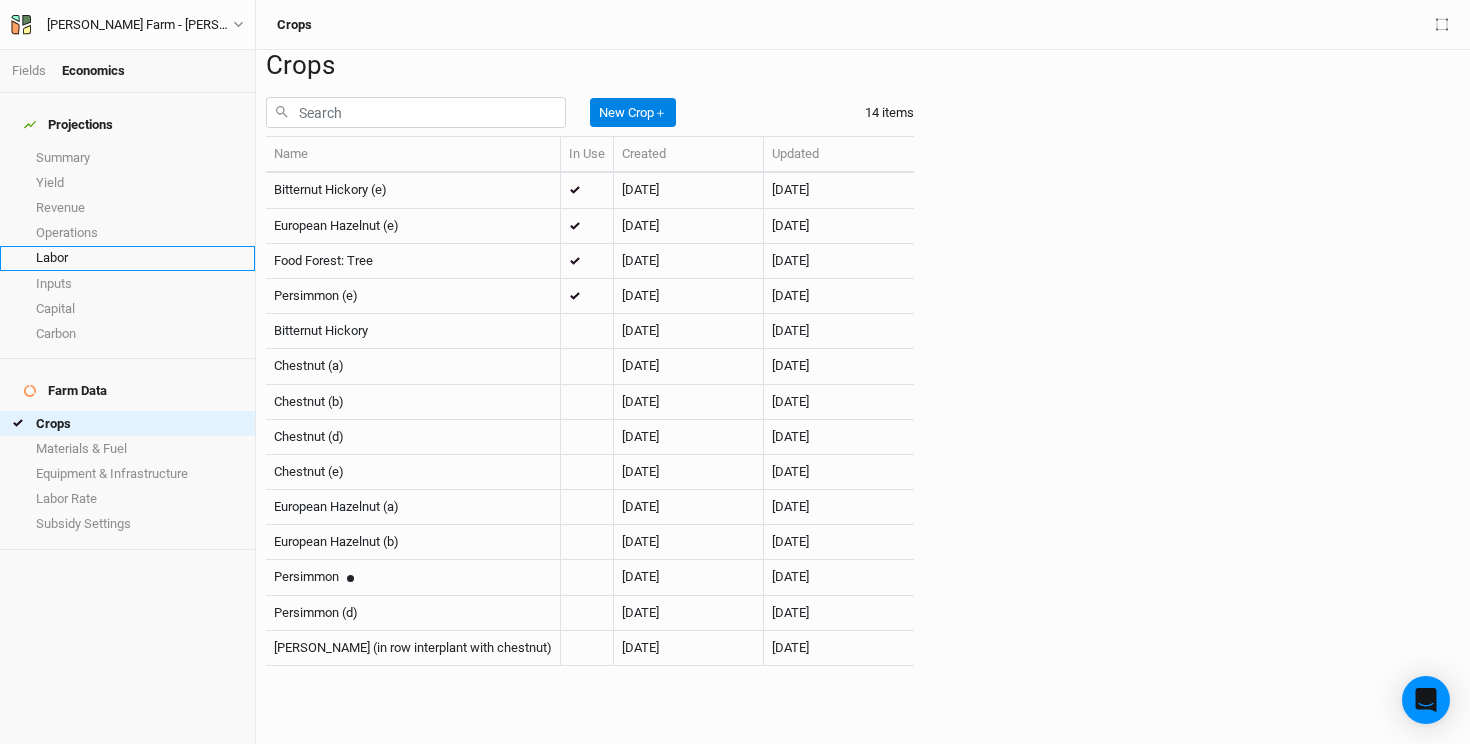 click on "Labor" at bounding box center [127, 258] 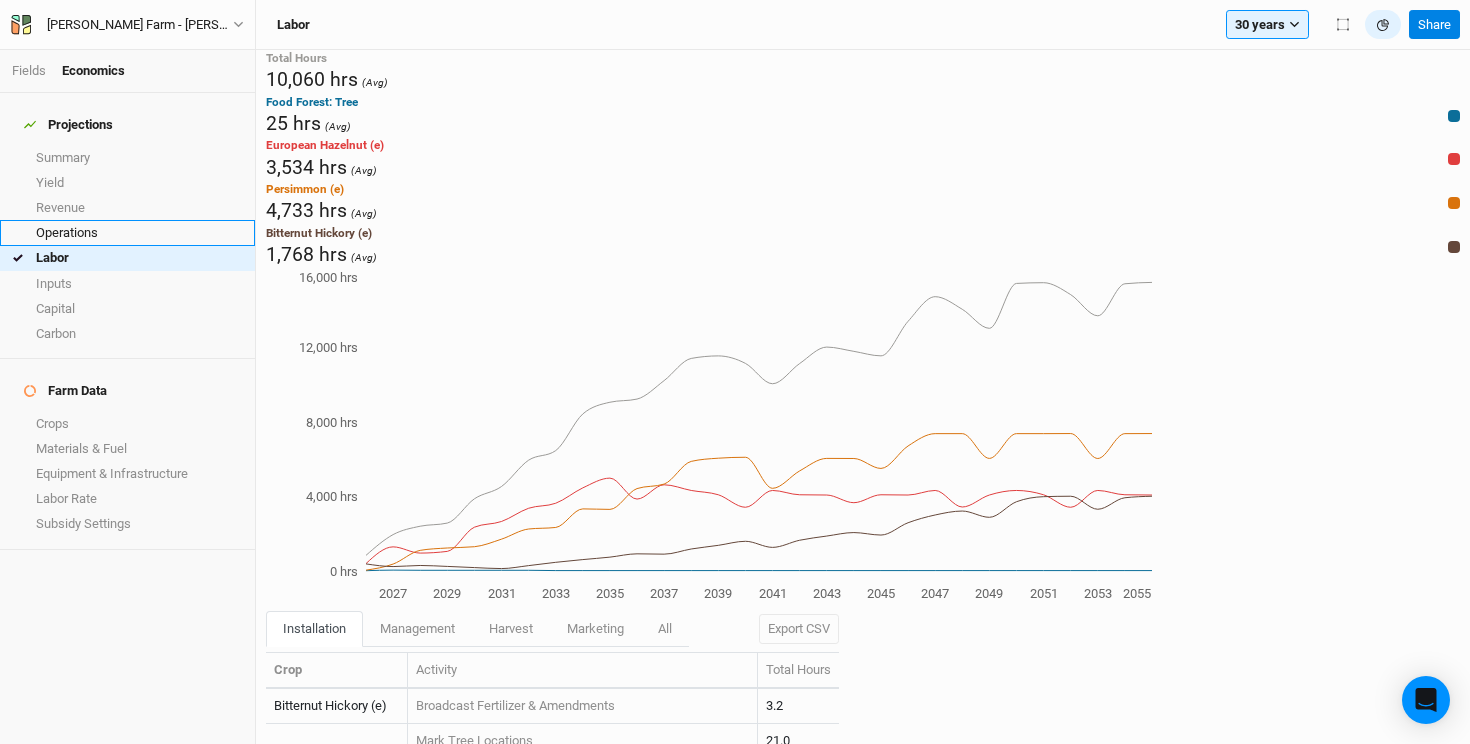 click on "Operations" at bounding box center (127, 232) 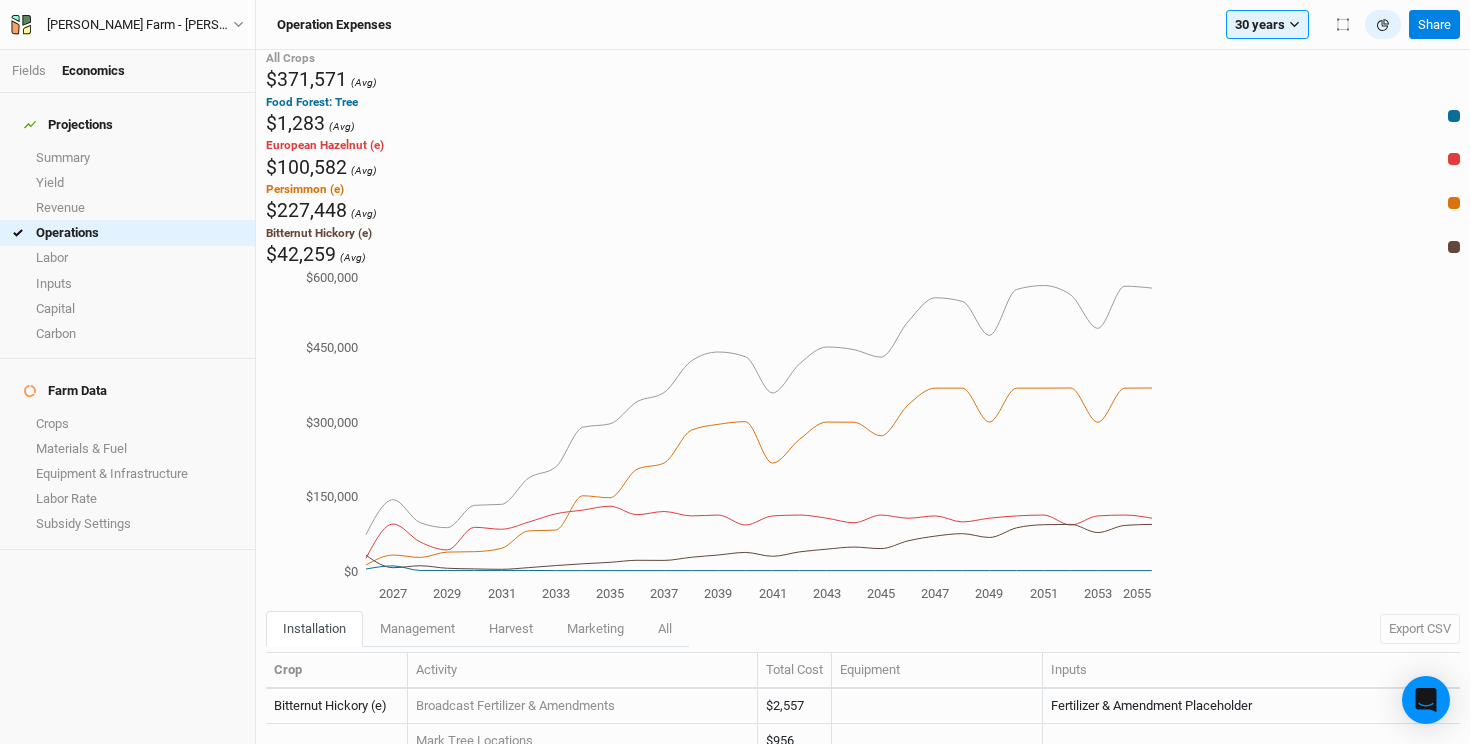 click on "Fields" at bounding box center (37, 71) 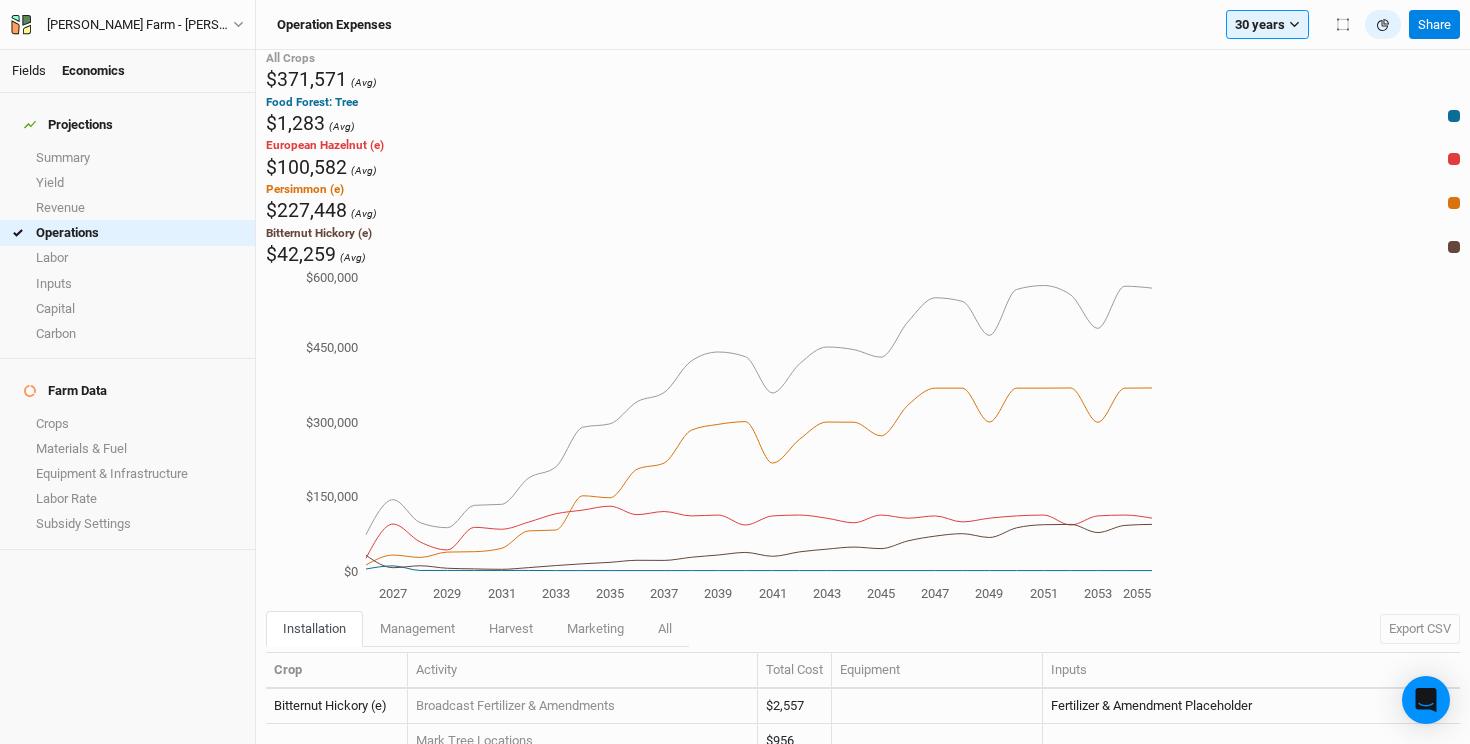 click on "Fields" at bounding box center (29, 70) 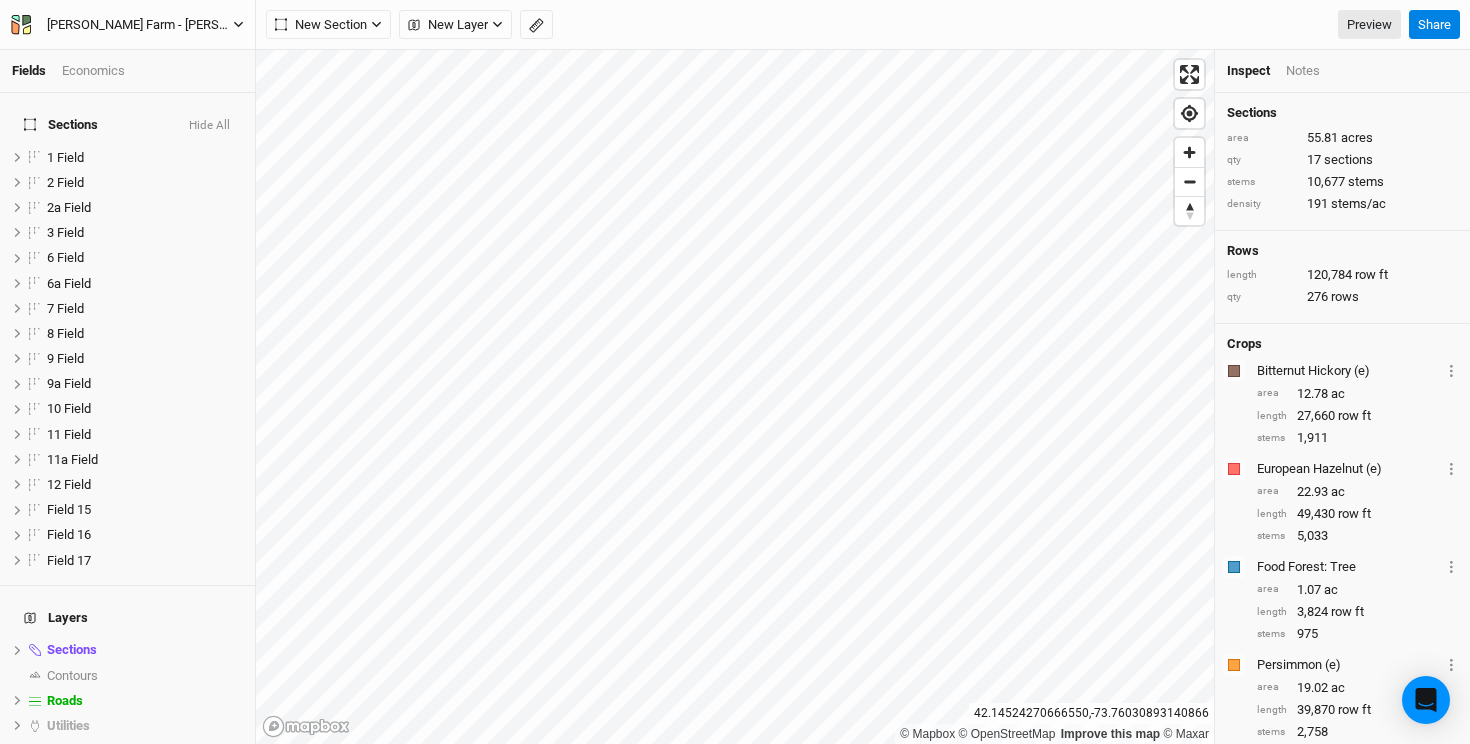 click on "[PERSON_NAME] Farm - [PERSON_NAME] & Persimmon Heavy" at bounding box center [140, 25] 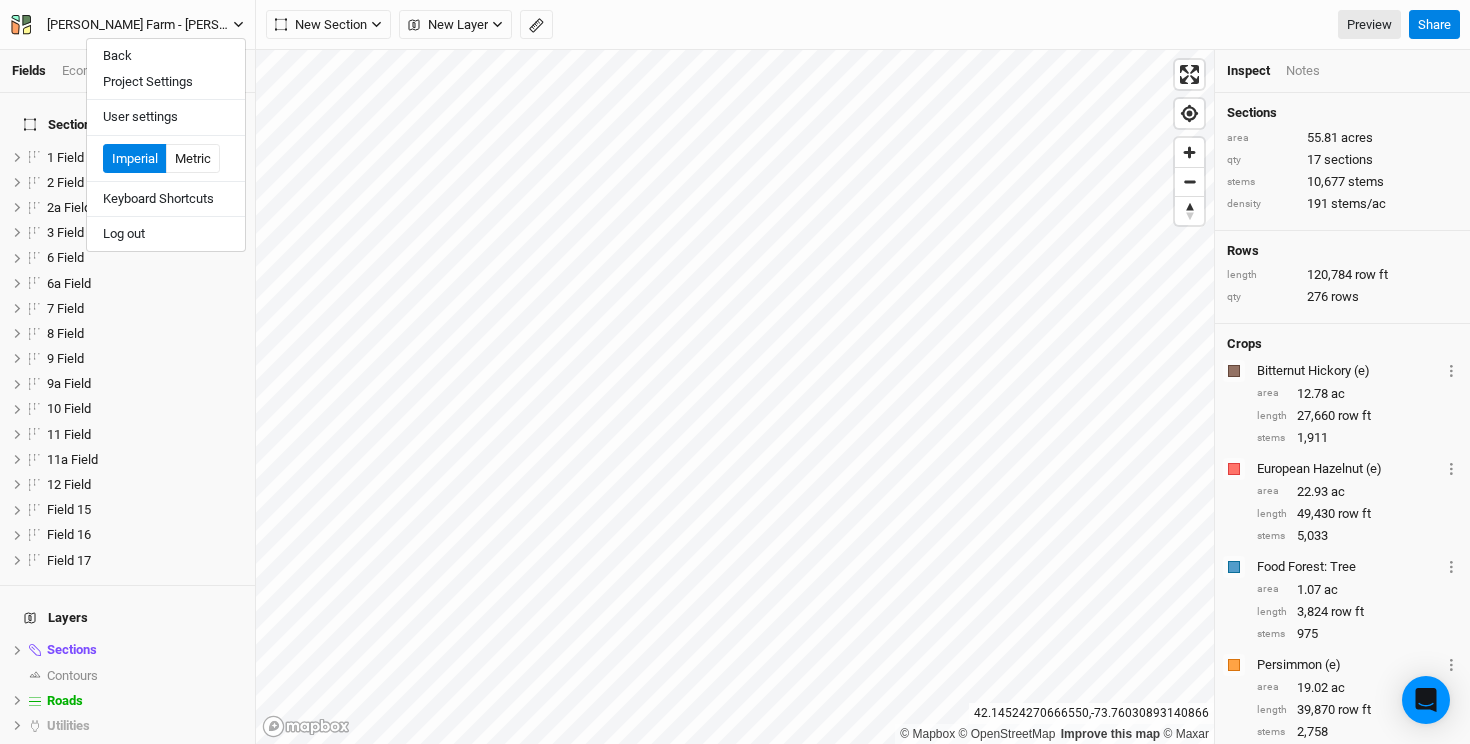 click on "[PERSON_NAME] Farm - [PERSON_NAME] & Persimmon Heavy" at bounding box center (140, 25) 